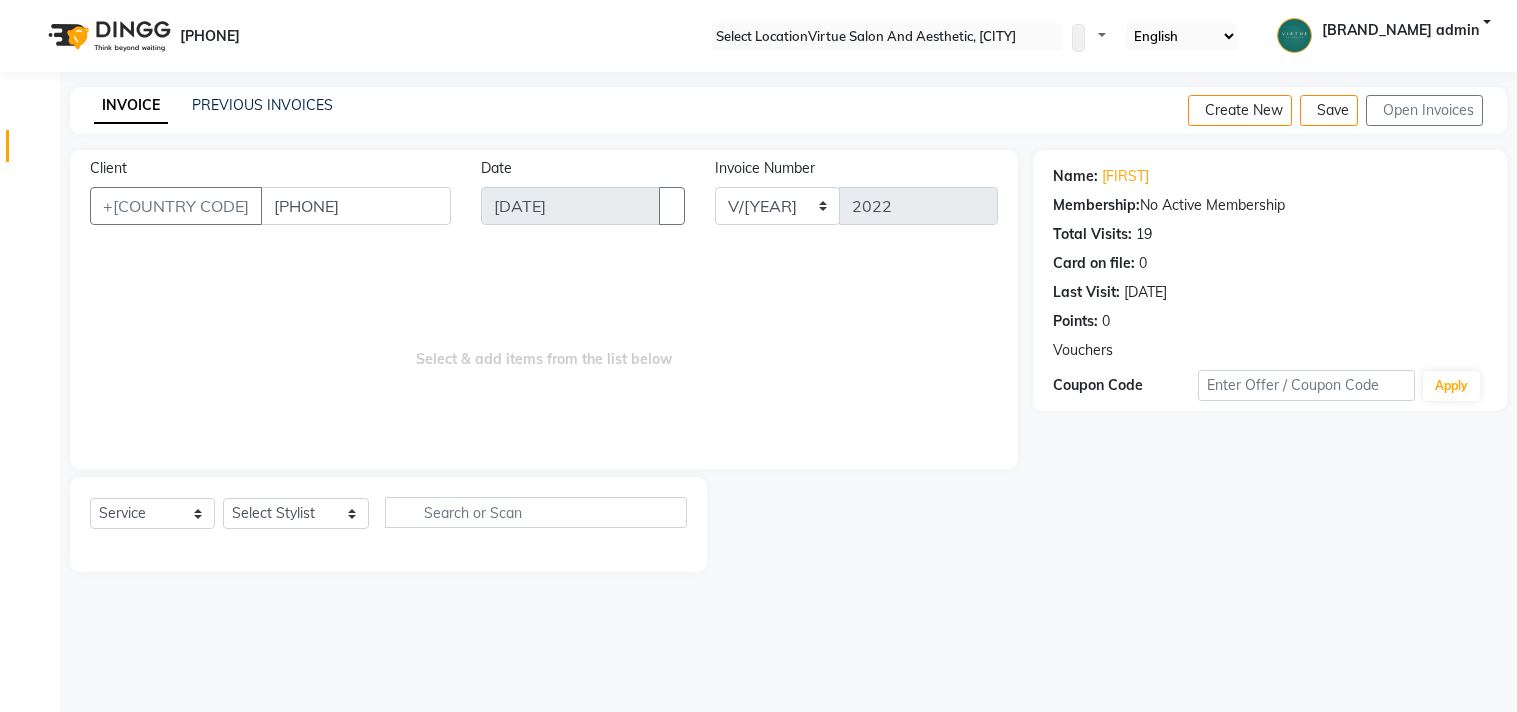 scroll, scrollTop: 0, scrollLeft: 0, axis: both 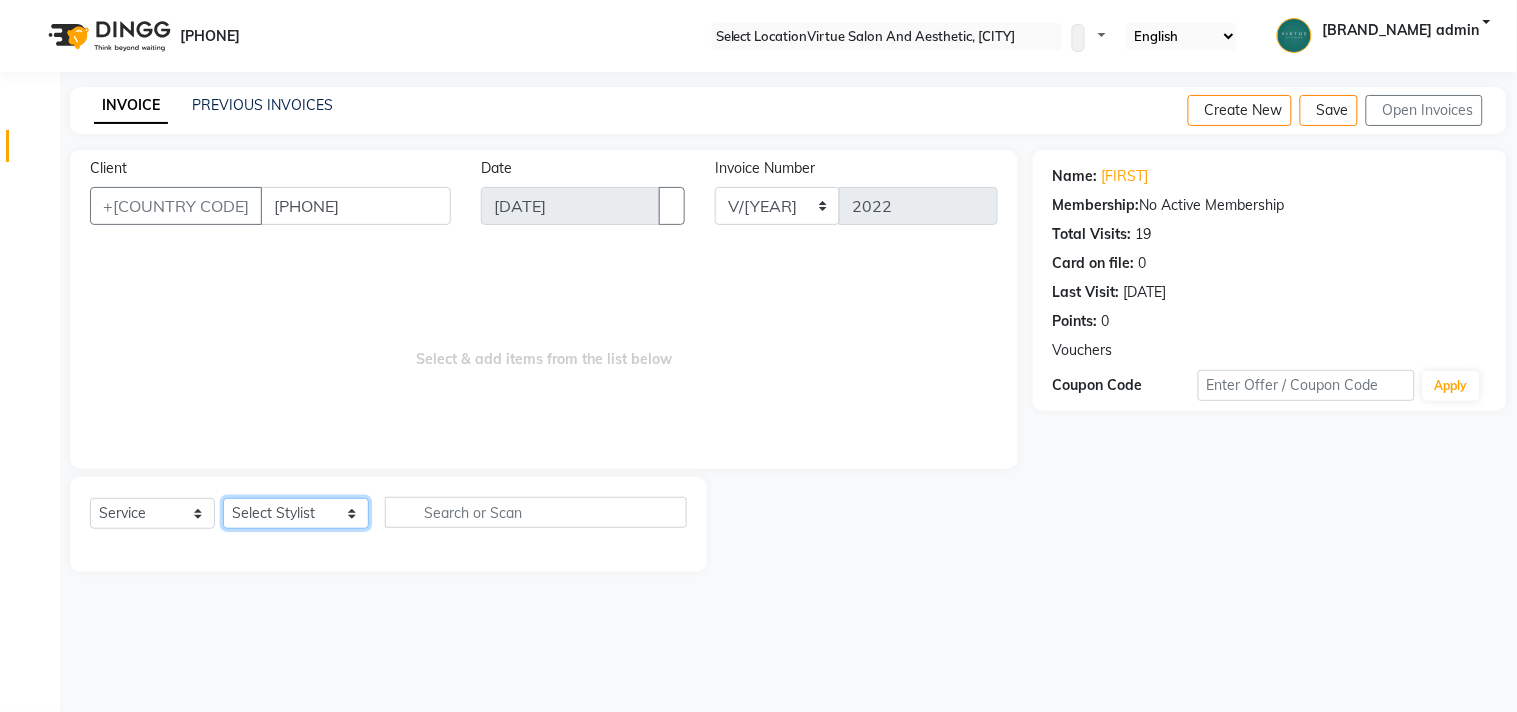 click on "Select Stylist Admin ANUSHA Apsu Auditor Ambattur Balaji BANUPRIYA Bhuvanesh Dingg - Support Team DIVYA INBARAJ INDHU Javed Jayakumar Joice Neimalsawm Kalaiselvi KAMALA Nathalie Marinaa Chaarlette POOJA PREETHI Preethi Raj PRISCILLA RADHA RAJESH SAHIL SEETHAL SOCHIPEM Suresh Babu SUSHMITA VANITHA Veena Ravi Vignesh Vinitha Virtue admin VIRTUE SALON" at bounding box center [296, 513] 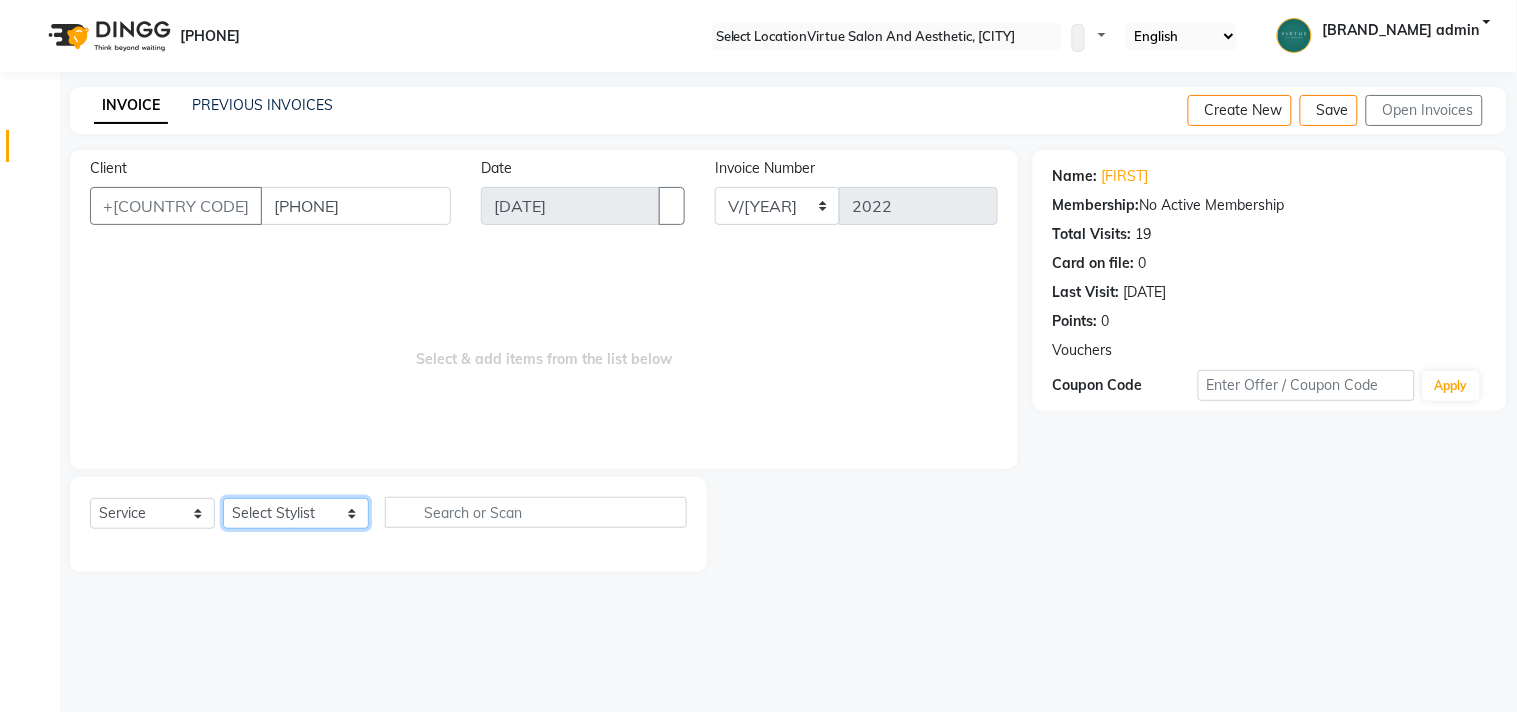 click on "Select Stylist Admin ANUSHA Apsu Auditor Ambattur Balaji BANUPRIYA Bhuvanesh Dingg - Support Team DIVYA INBARAJ INDHU Javed Jayakumar Joice Neimalsawm Kalaiselvi KAMALA Nathalie Marinaa Chaarlette POOJA PREETHI Preethi Raj PRISCILLA RADHA RAJESH SAHIL SEETHAL SOCHIPEM Suresh Babu SUSHMITA VANITHA Veena Ravi Vignesh Vinitha Virtue admin VIRTUE SALON" at bounding box center (296, 513) 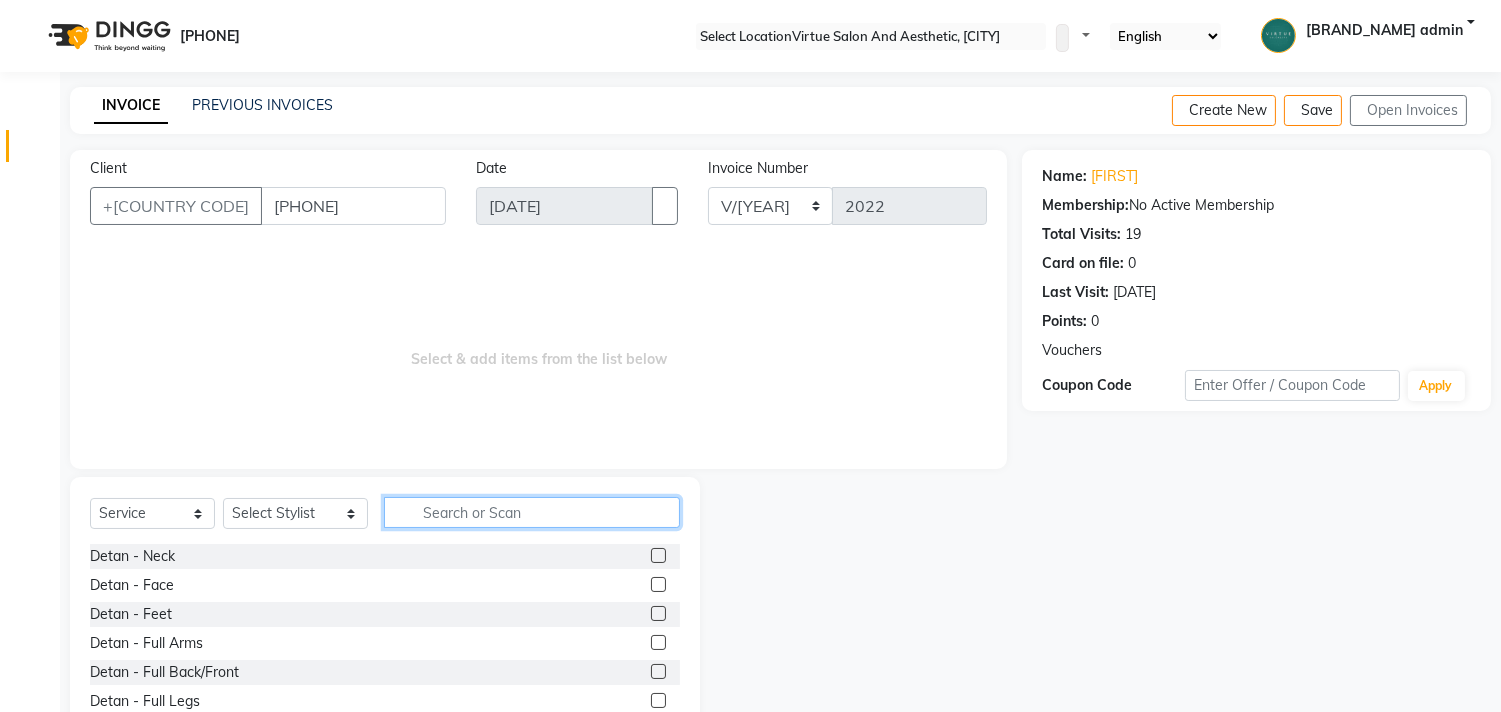click at bounding box center (532, 512) 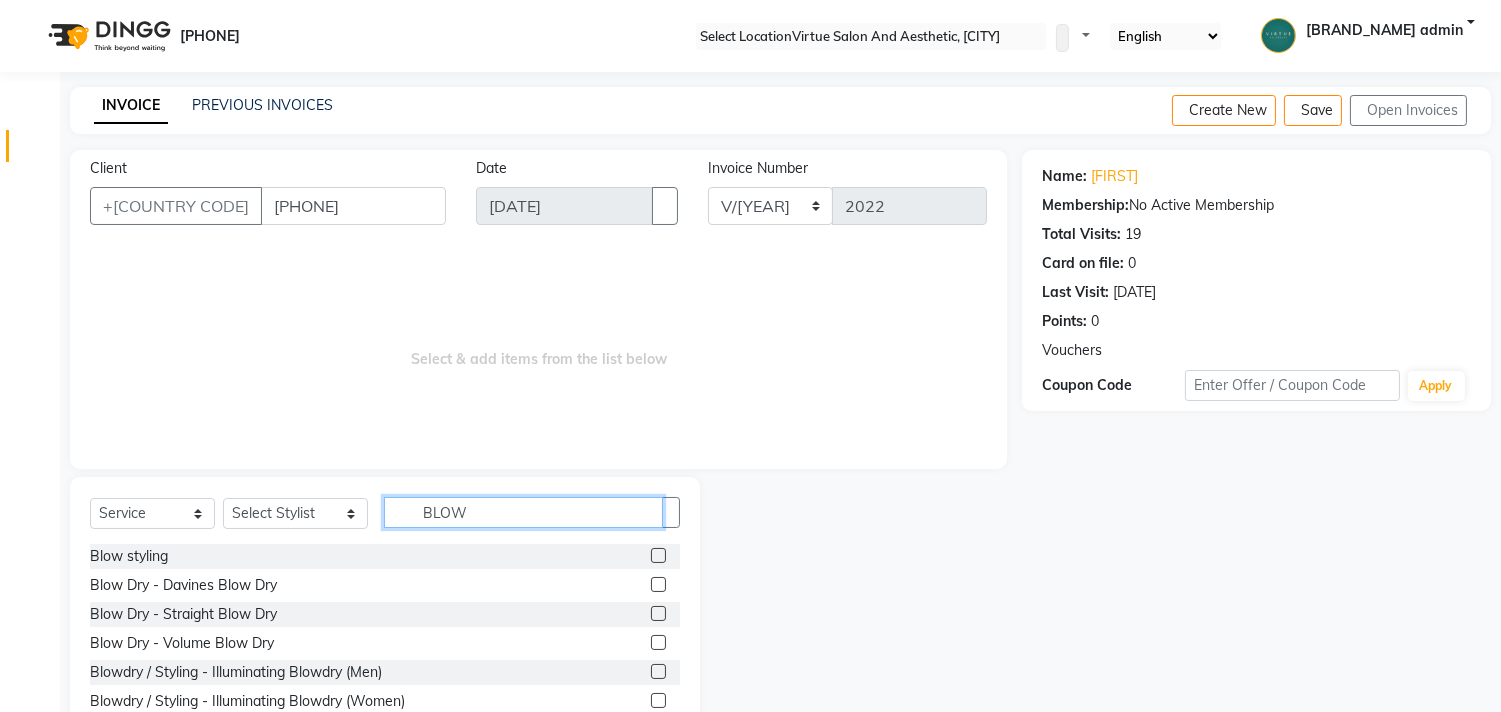 type on "BLOW" 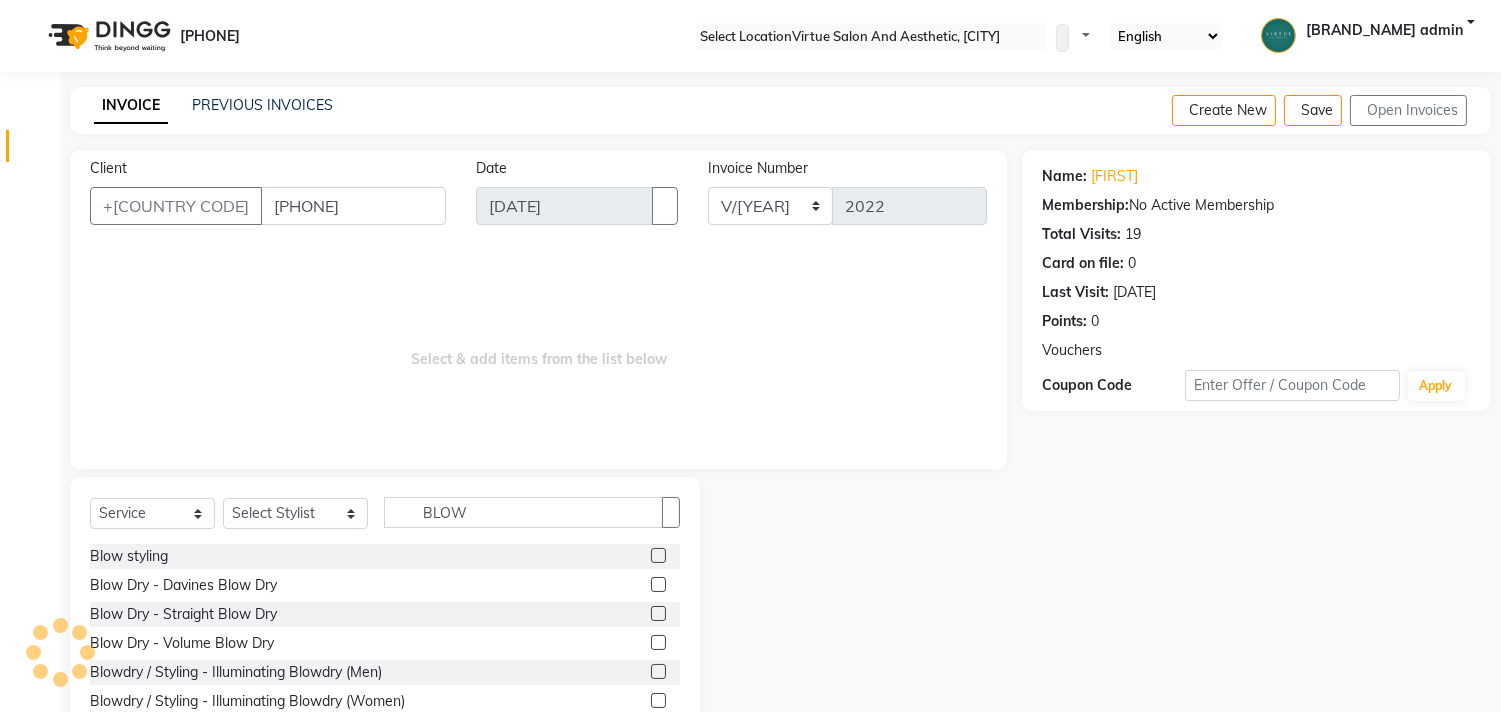 click at bounding box center (658, 584) 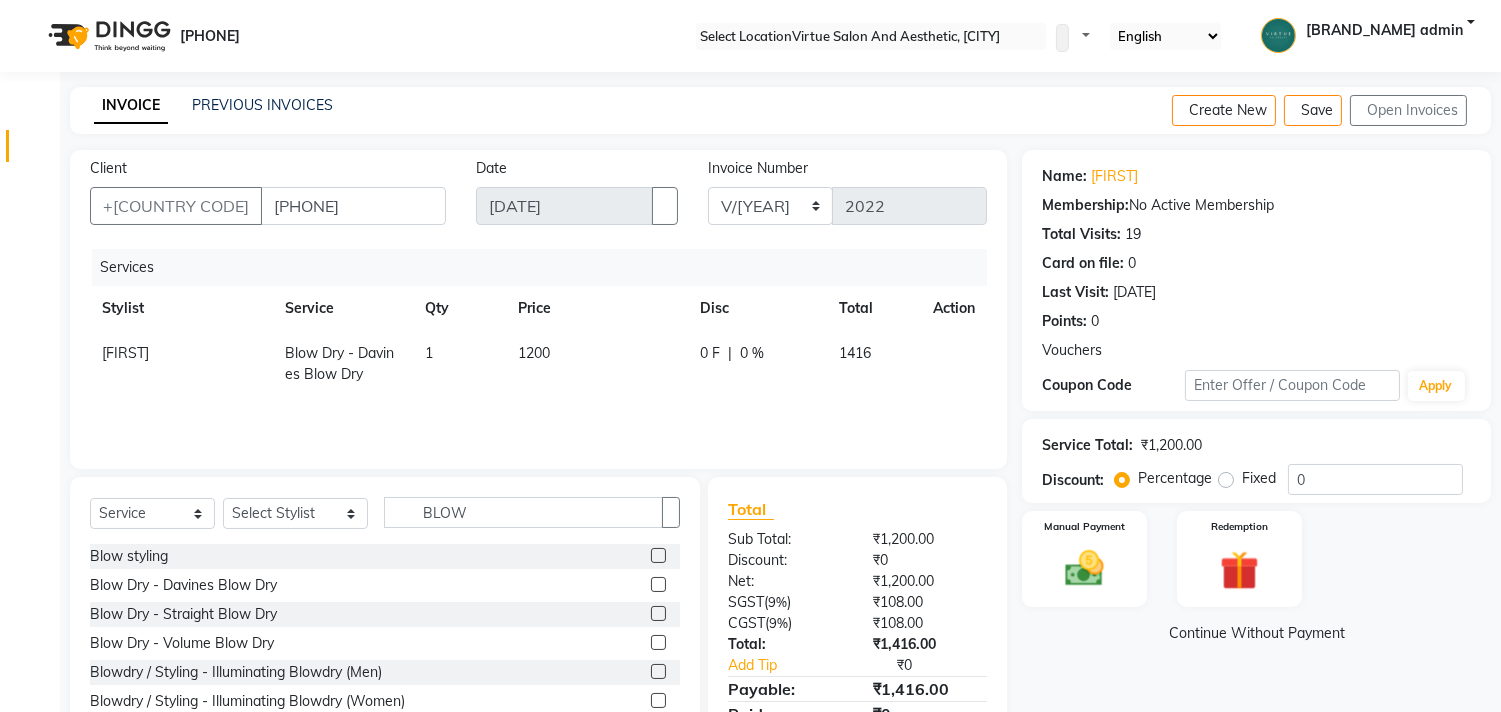click at bounding box center [658, 555] 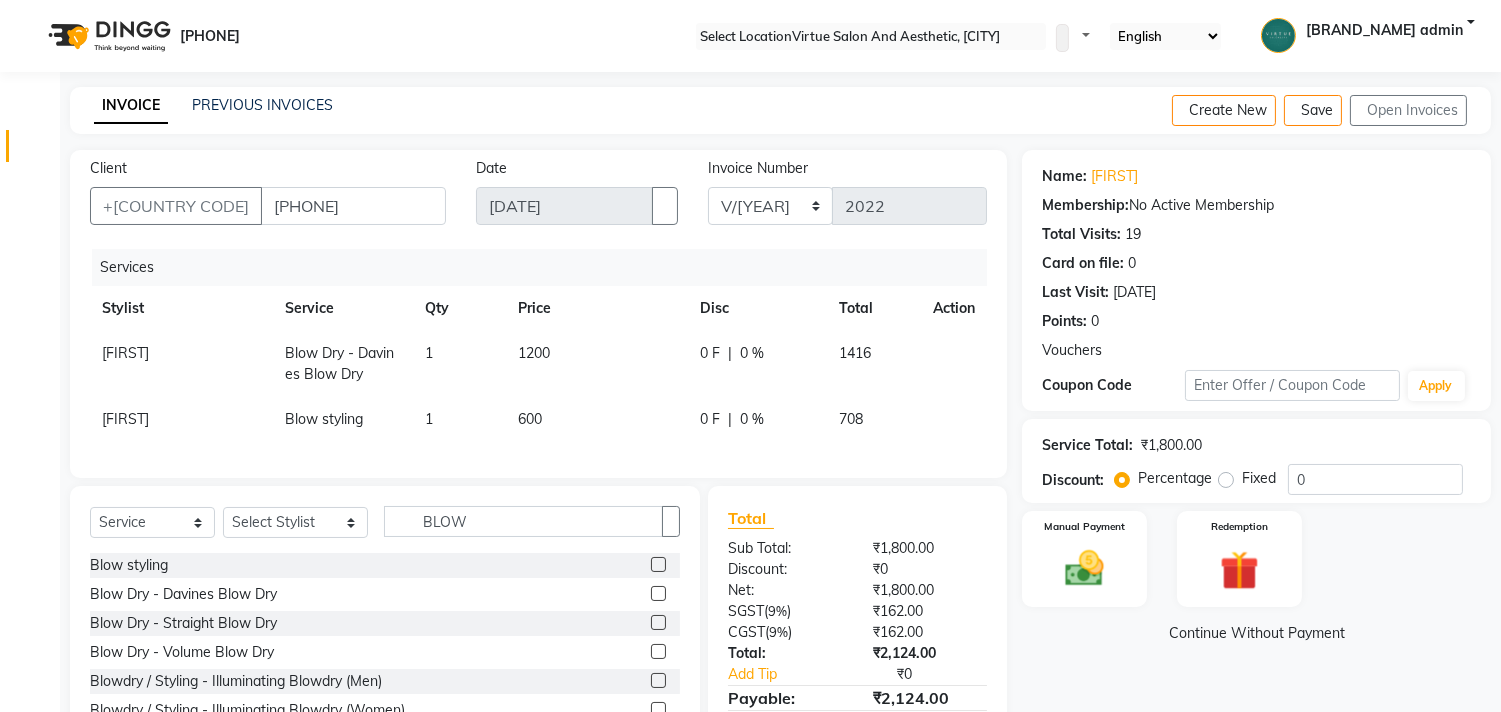 click at bounding box center [941, 343] 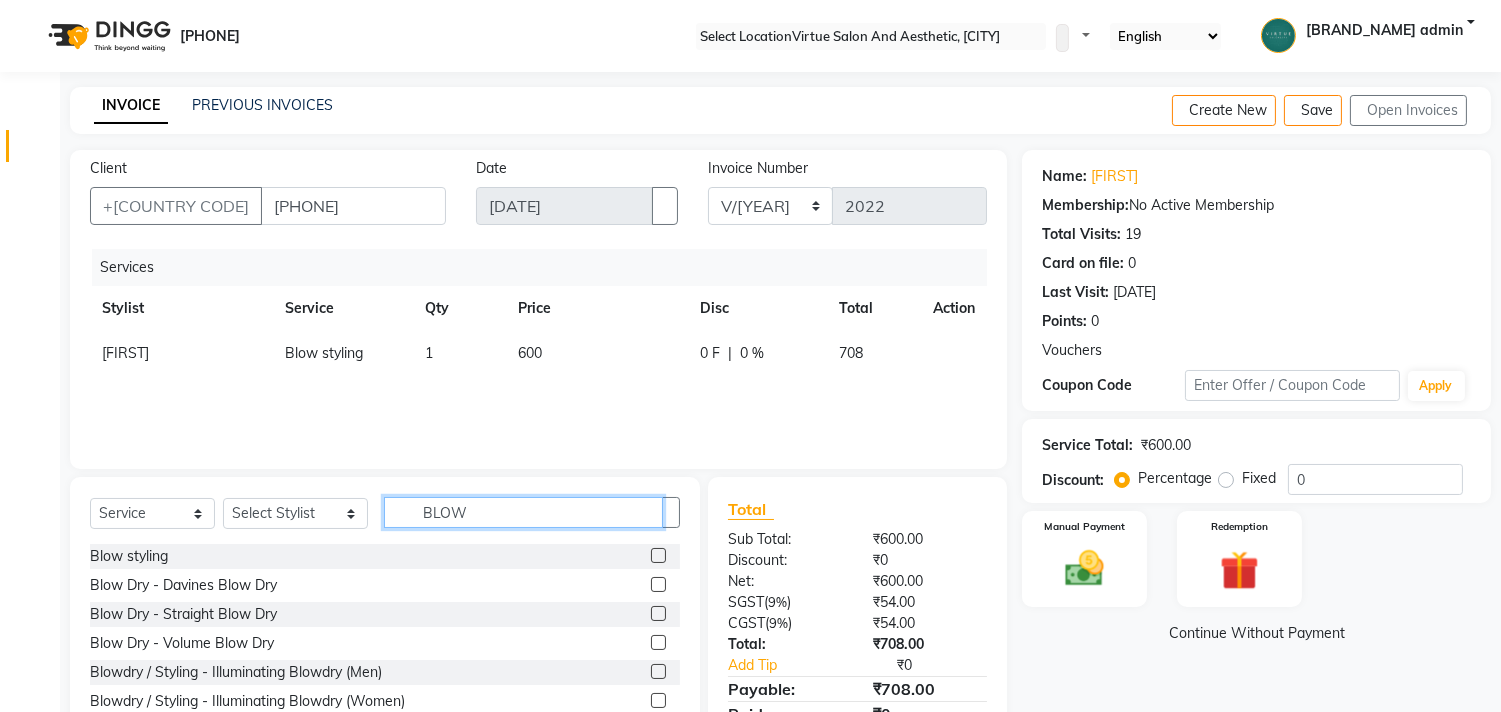 click on "BLOW" at bounding box center (523, 512) 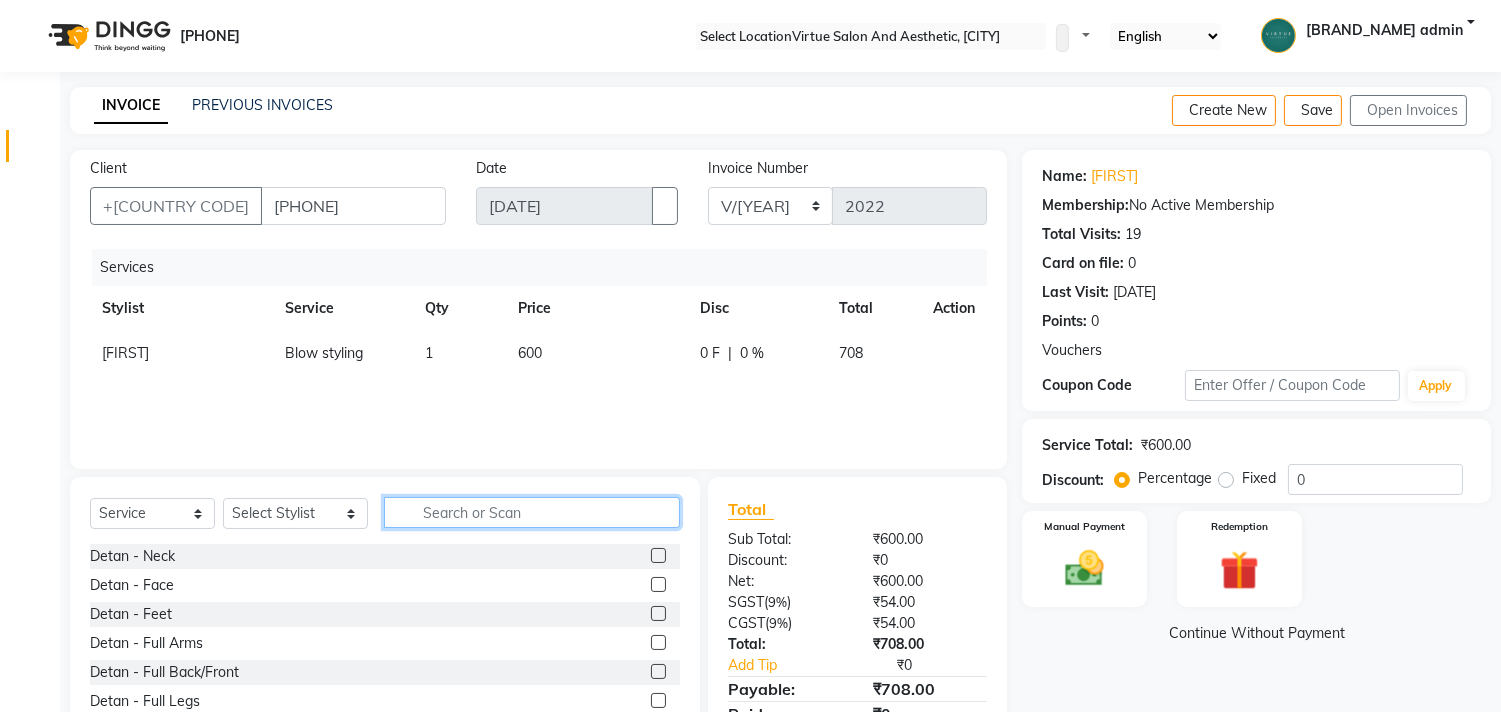 type 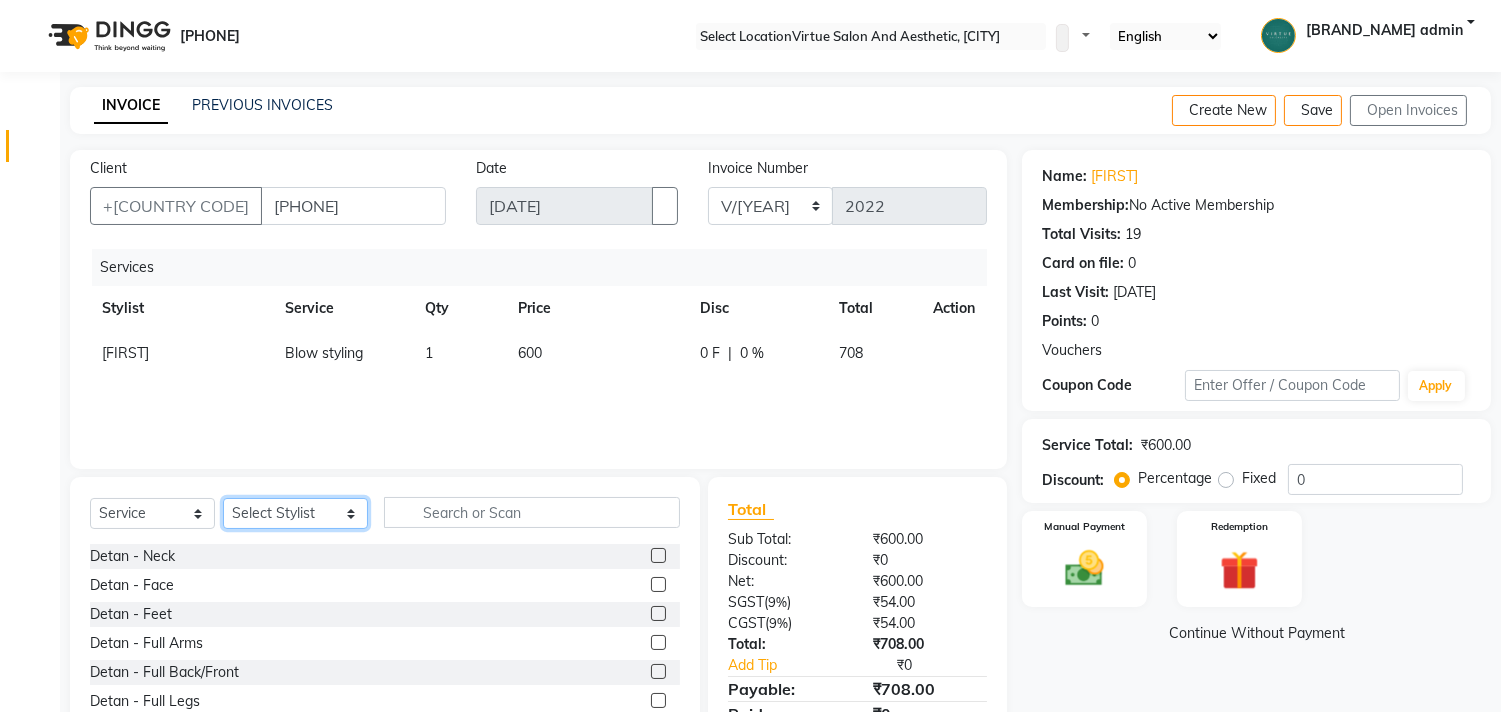 click on "Select Stylist Admin ANUSHA Apsu Auditor Ambattur Balaji BANUPRIYA Bhuvanesh Dingg - Support Team DIVYA INBARAJ INDHU Javed Jayakumar Joice Neimalsawm Kalaiselvi KAMALA Nathalie Marinaa Chaarlette POOJA PREETHI Preethi Raj PRISCILLA RADHA RAJESH SAHIL SEETHAL SOCHIPEM Suresh Babu SUSHMITA VANITHA Veena Ravi Vignesh Vinitha Virtue admin VIRTUE SALON" at bounding box center [295, 513] 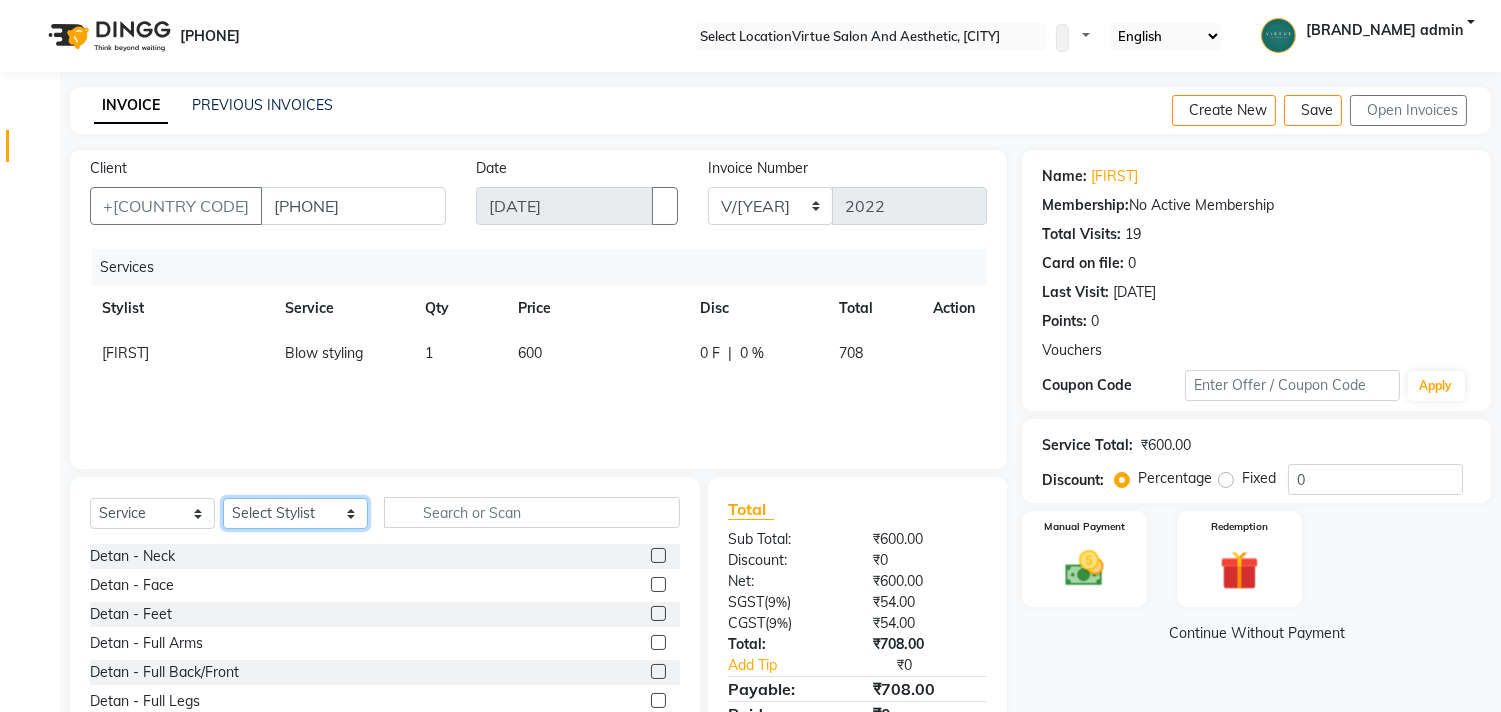 select on "25077" 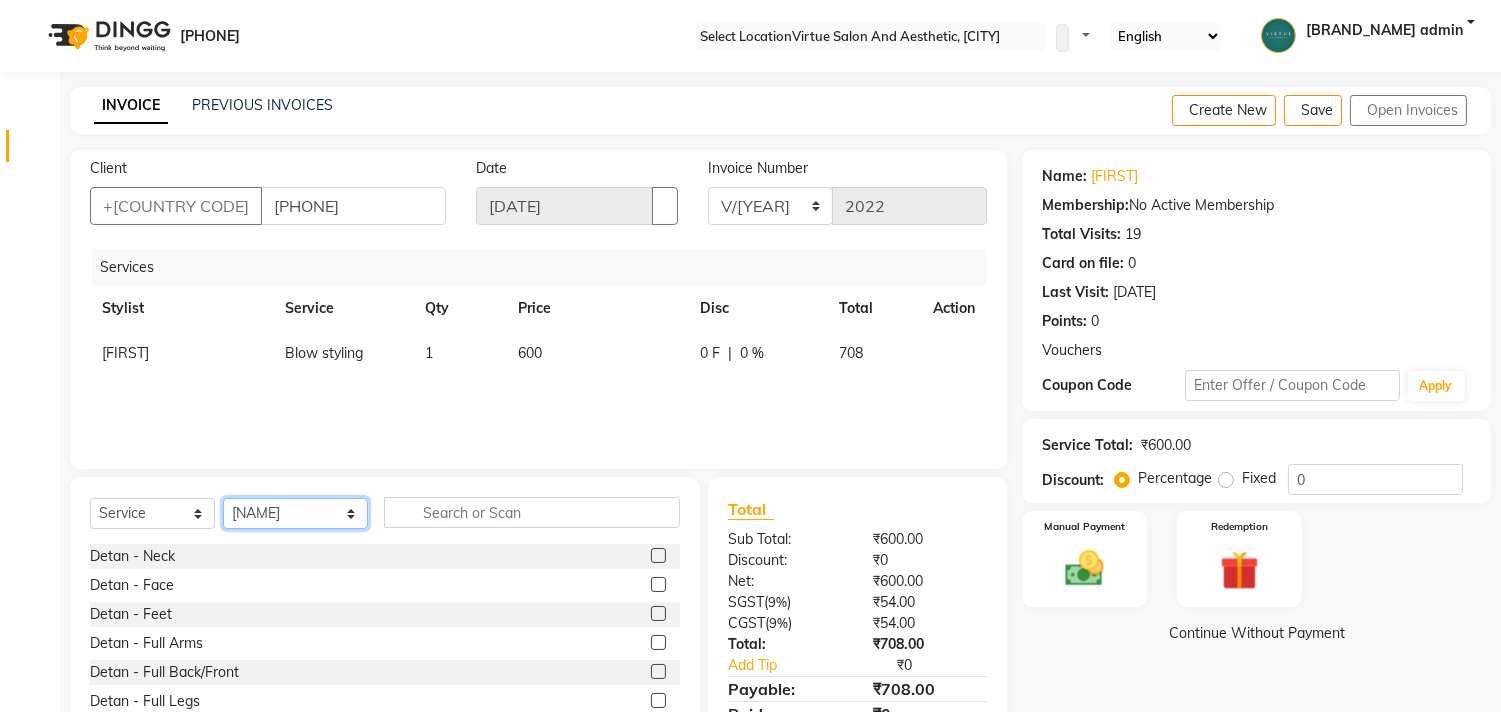 click on "Select Stylist Admin ANUSHA Apsu Auditor Ambattur Balaji BANUPRIYA Bhuvanesh Dingg - Support Team DIVYA INBARAJ INDHU Javed Jayakumar Joice Neimalsawm Kalaiselvi KAMALA Nathalie Marinaa Chaarlette POOJA PREETHI Preethi Raj PRISCILLA RADHA RAJESH SAHIL SEETHAL SOCHIPEM Suresh Babu SUSHMITA VANITHA Veena Ravi Vignesh Vinitha Virtue admin VIRTUE SALON" at bounding box center [295, 513] 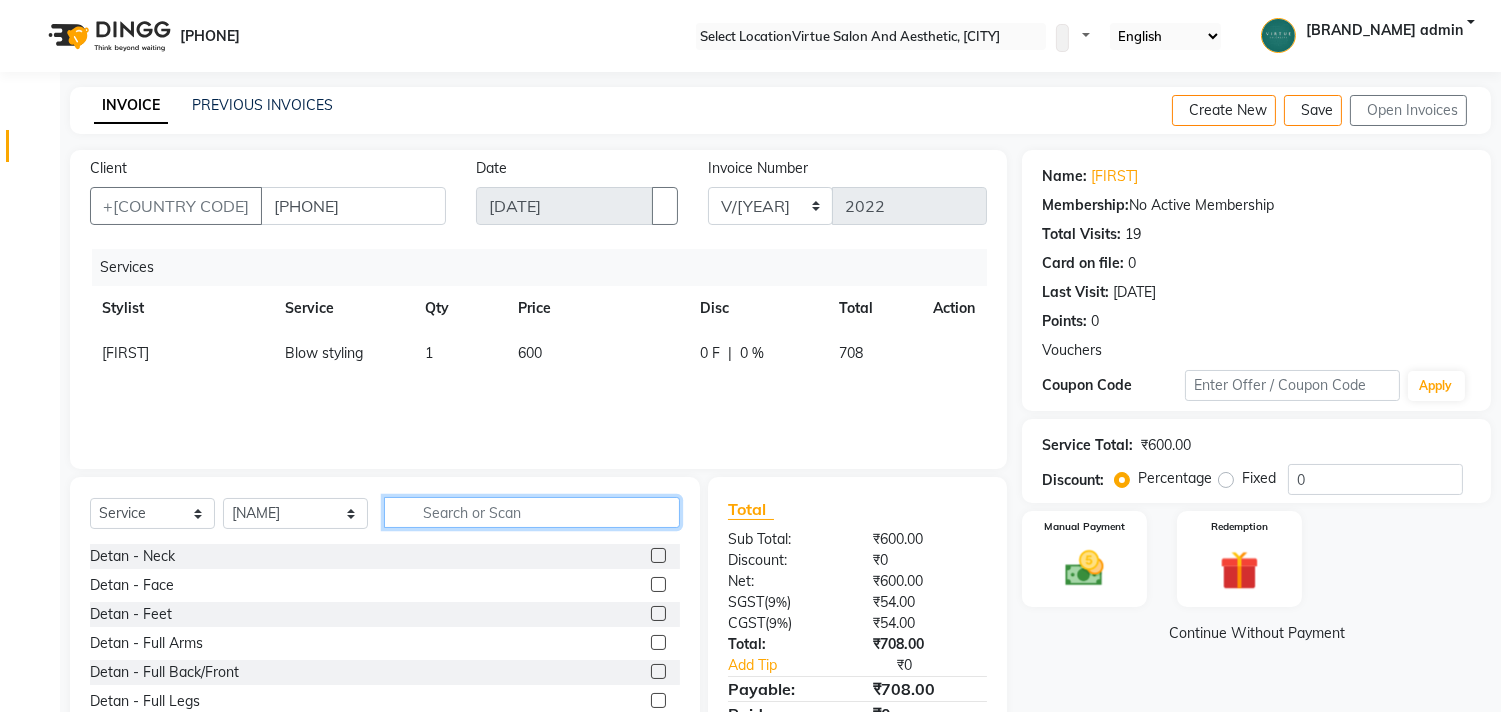 click at bounding box center (532, 512) 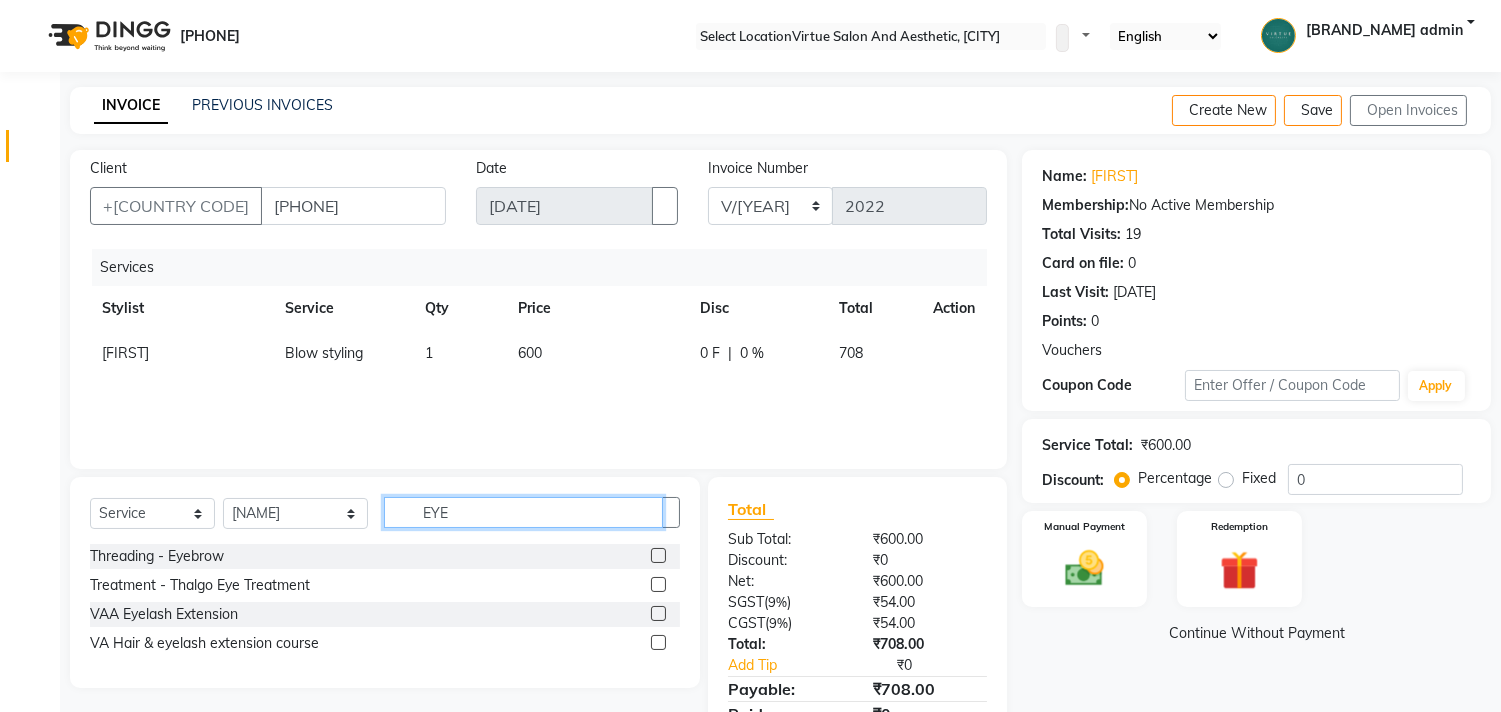 type on "EYE" 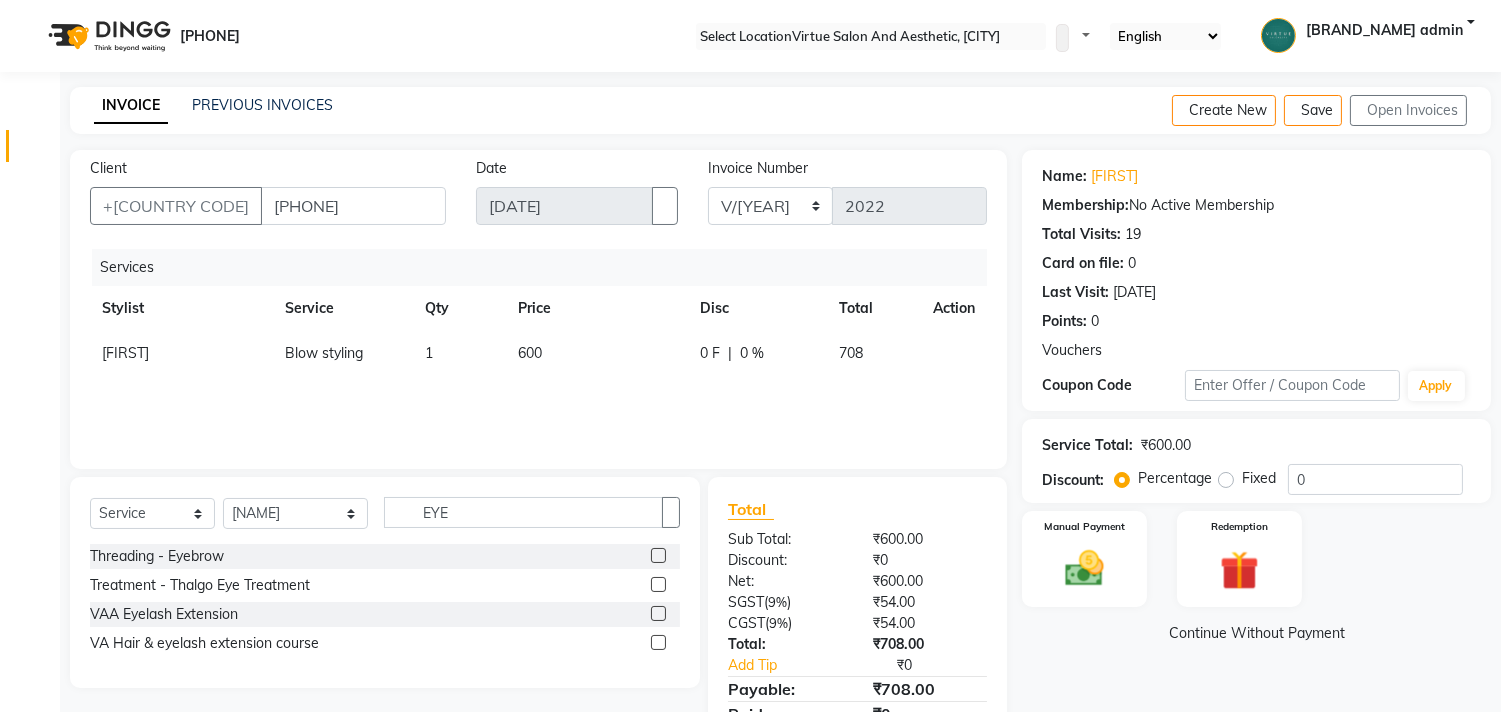 click at bounding box center [658, 555] 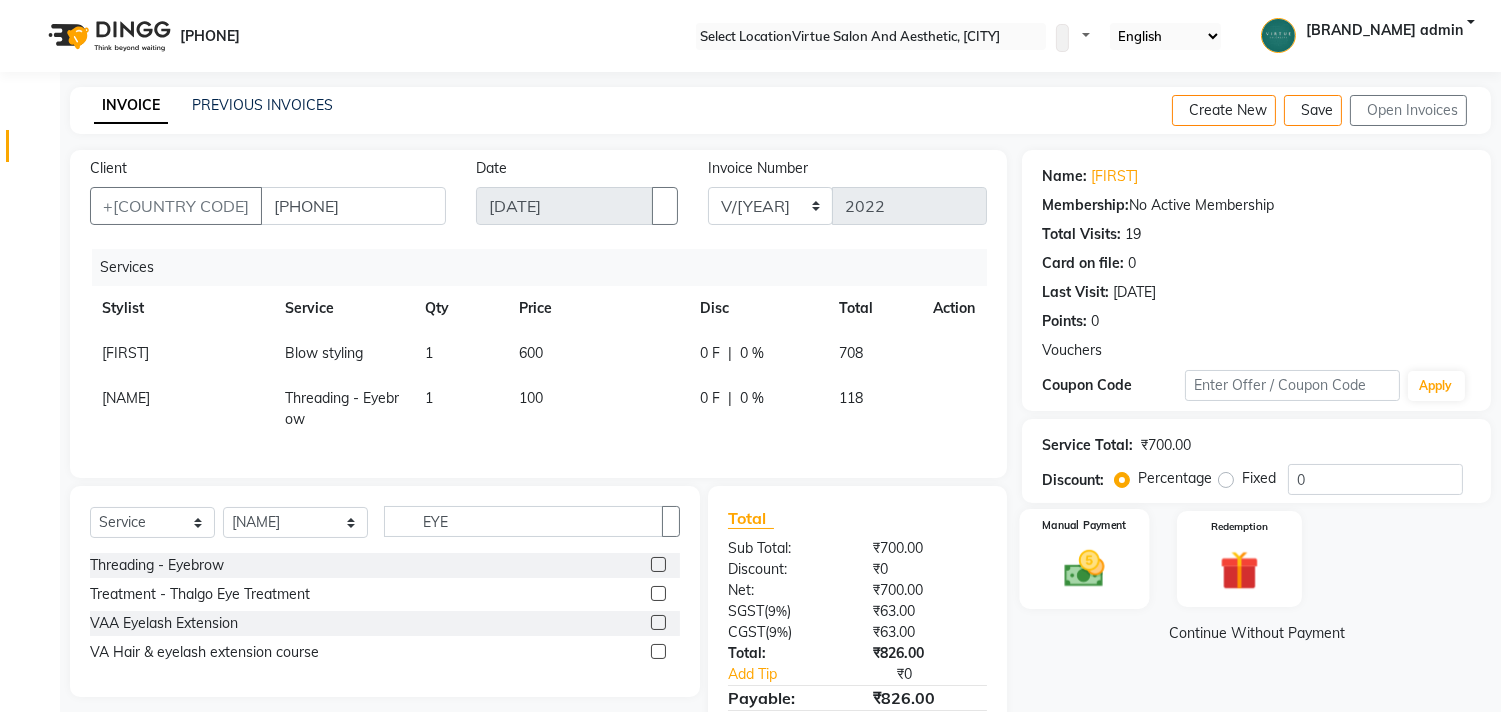 click at bounding box center (1085, 568) 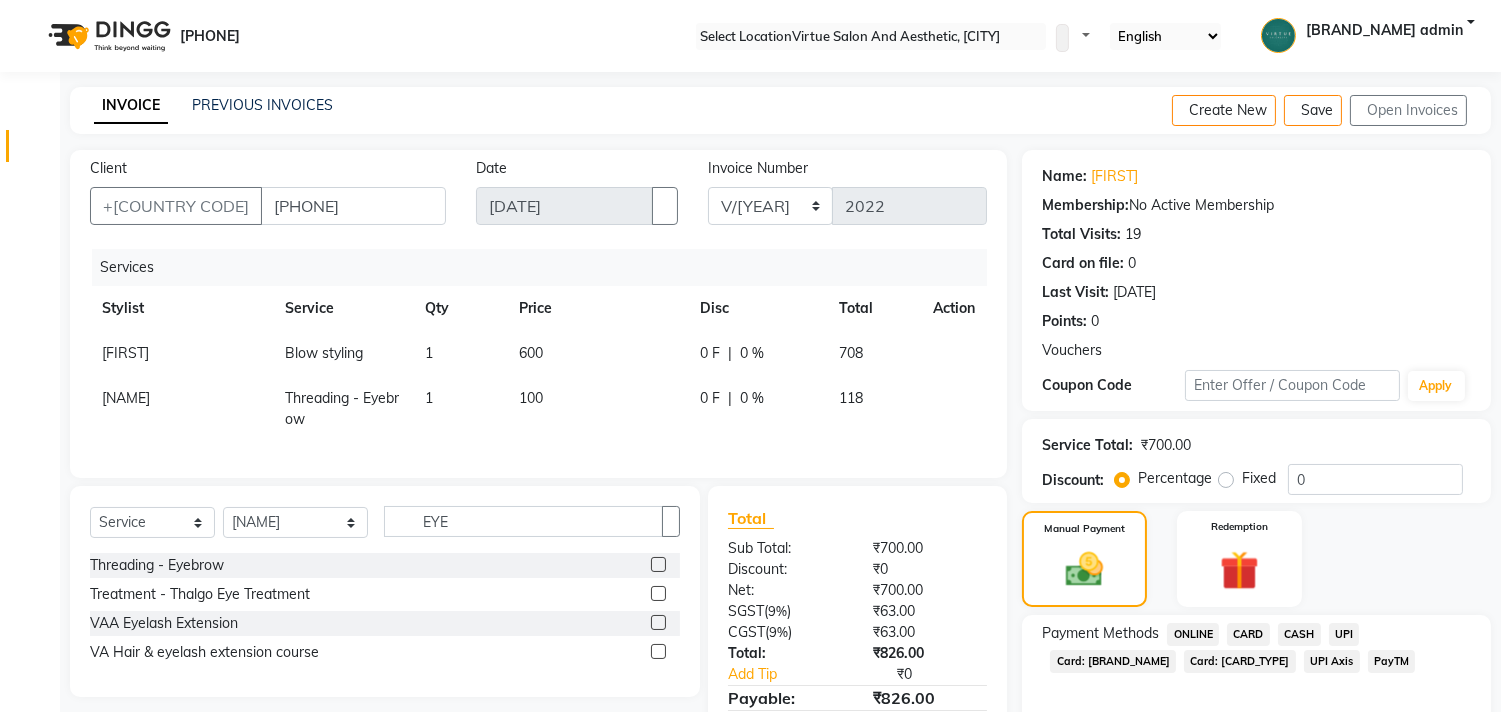 click on "UPI" at bounding box center [1193, 634] 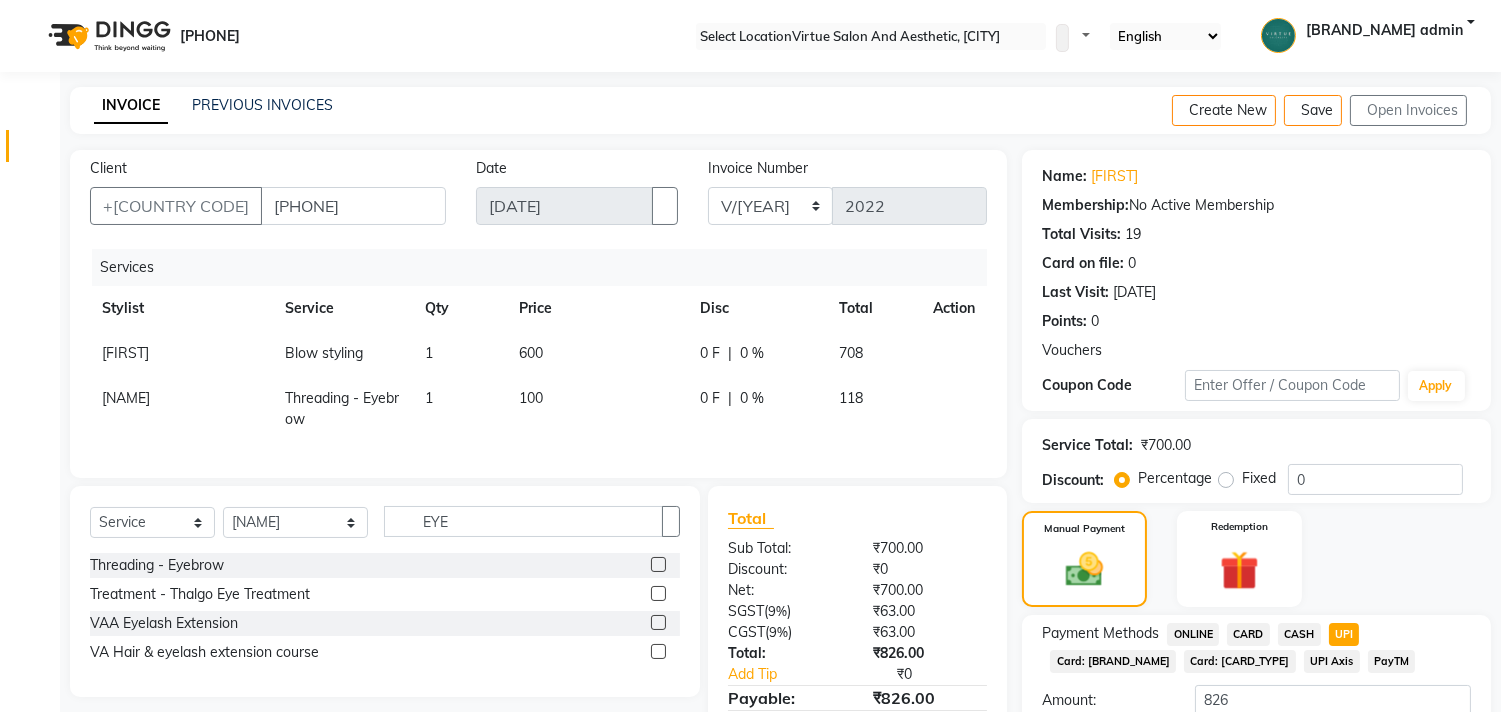 scroll, scrollTop: 153, scrollLeft: 0, axis: vertical 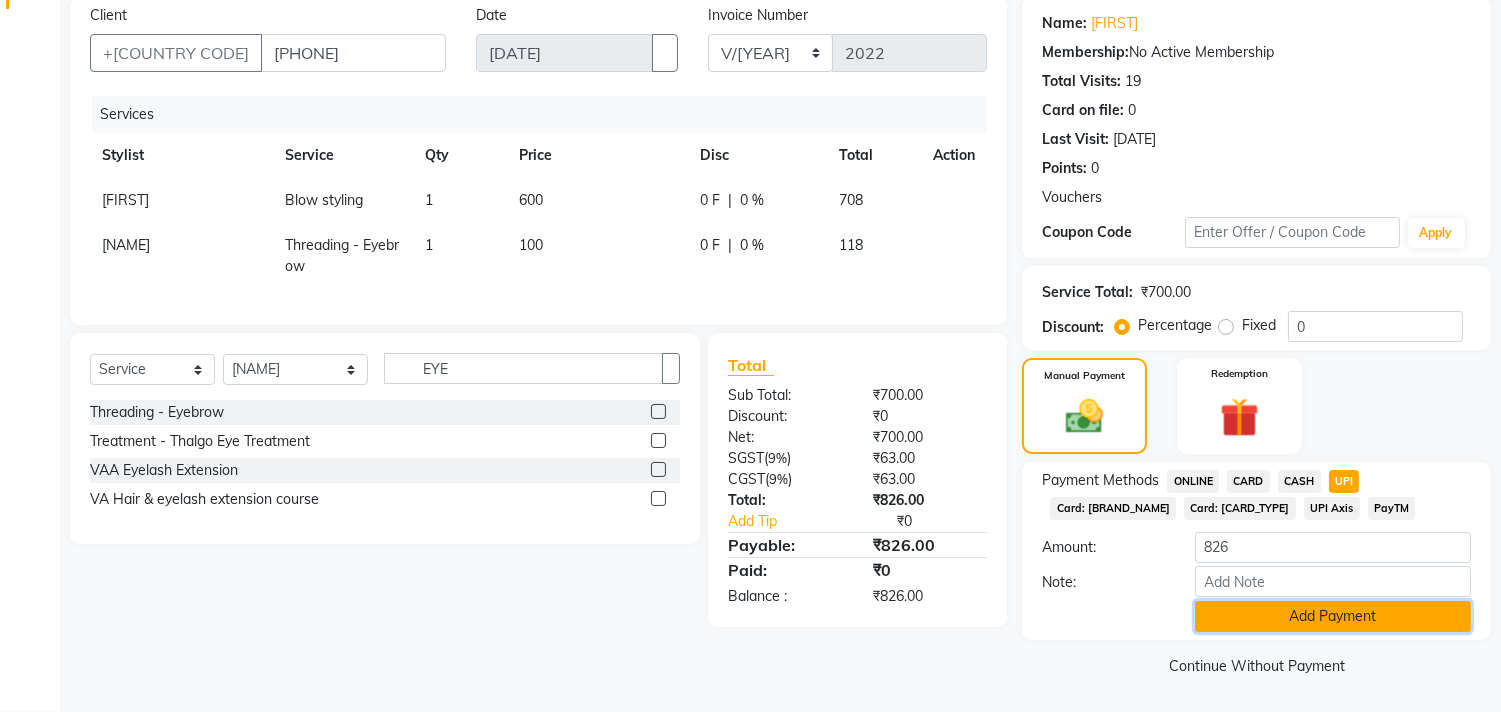 click on "Add Payment" at bounding box center (1333, 616) 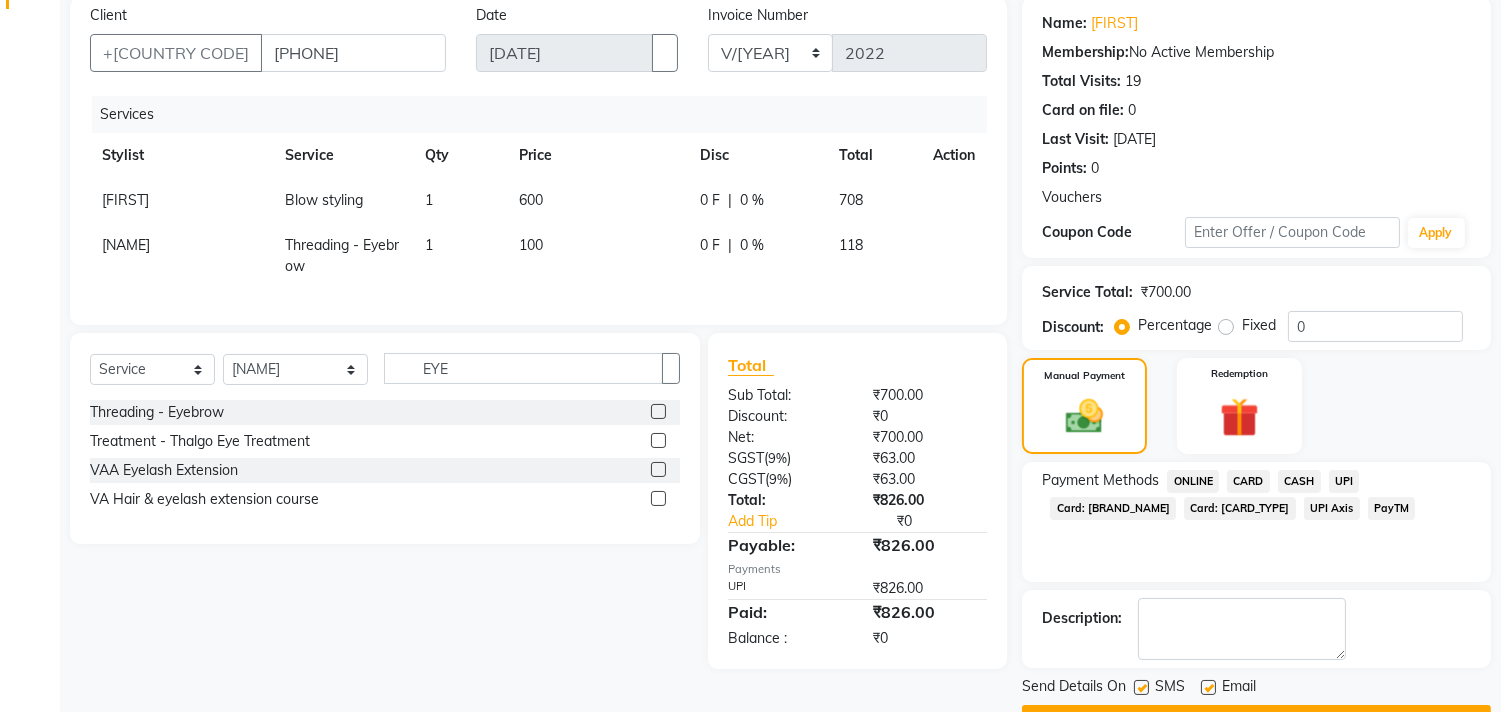 scroll, scrollTop: 208, scrollLeft: 0, axis: vertical 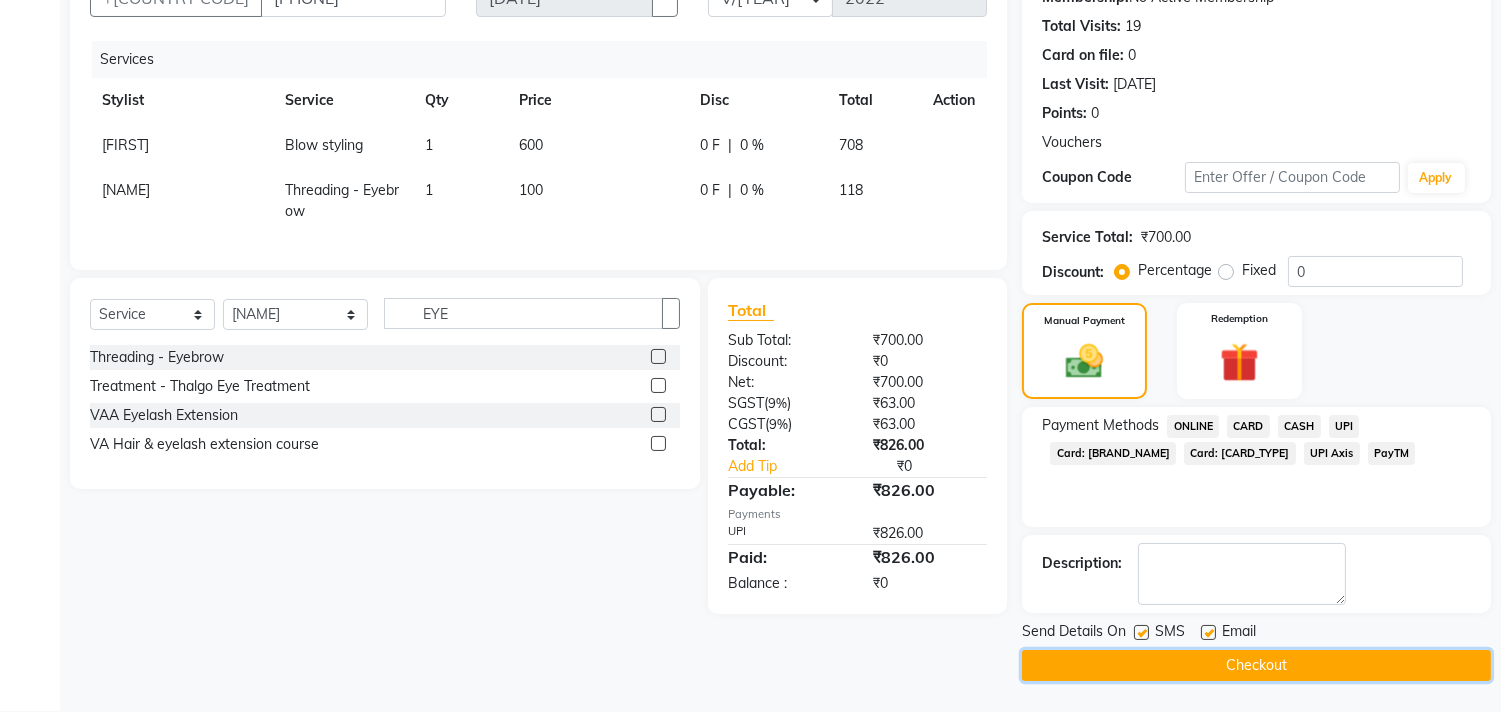 click on "Checkout" at bounding box center (1256, 665) 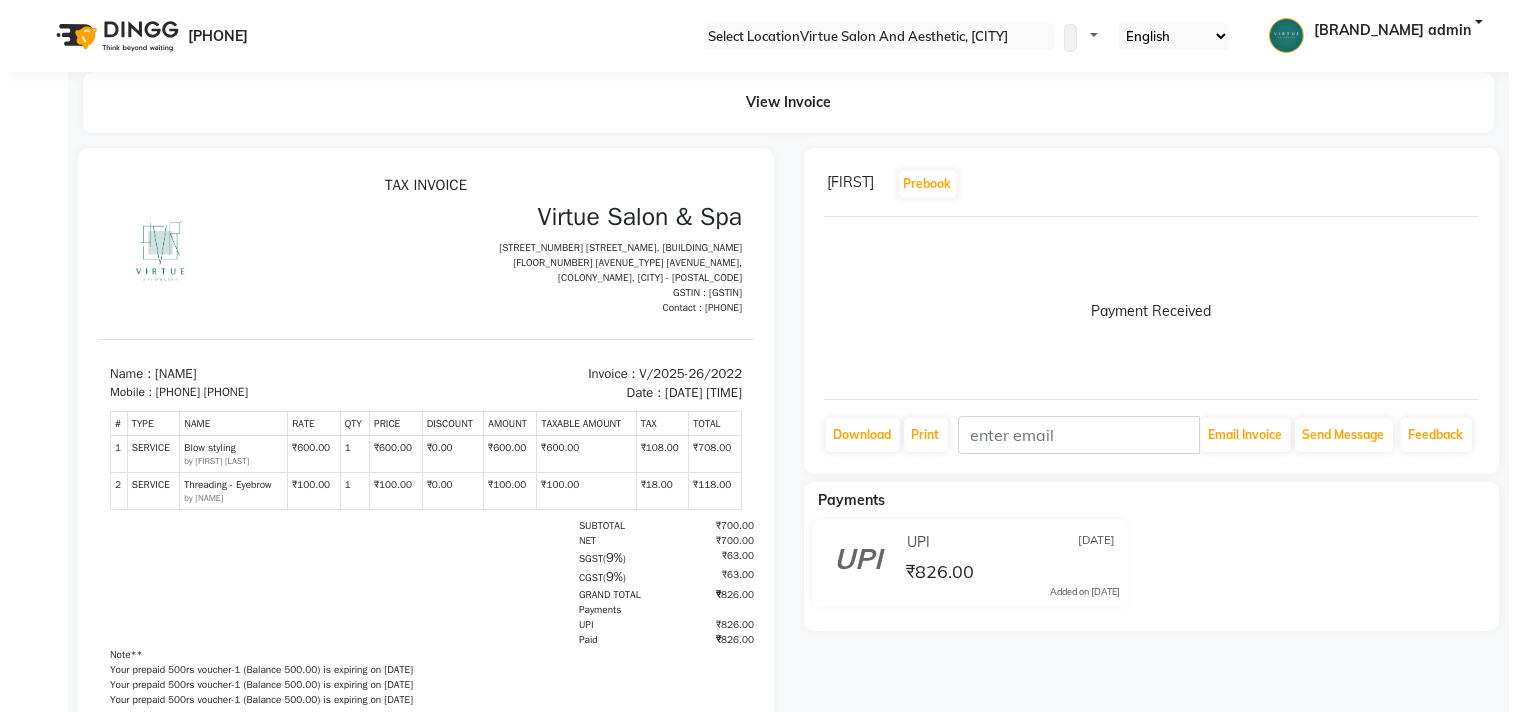 scroll, scrollTop: 0, scrollLeft: 0, axis: both 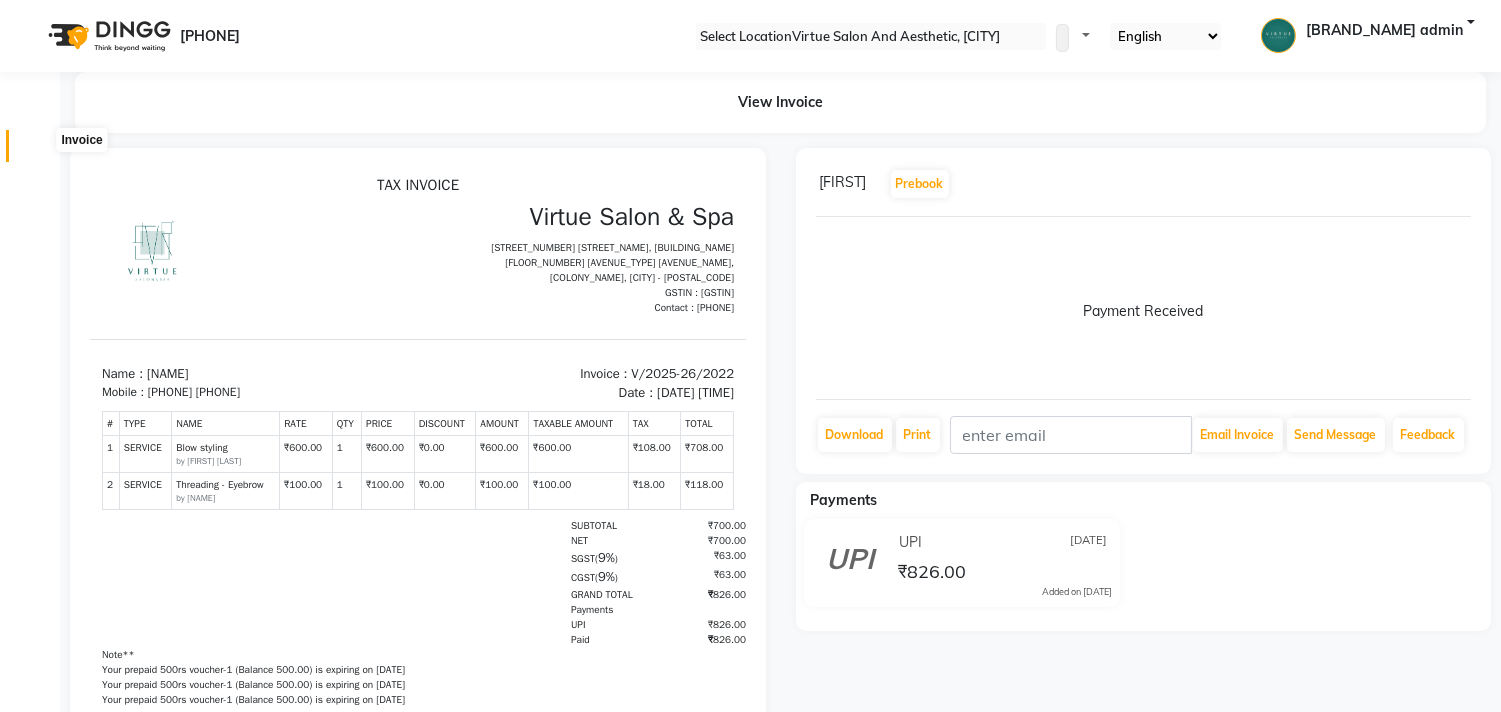 click at bounding box center (37, 151) 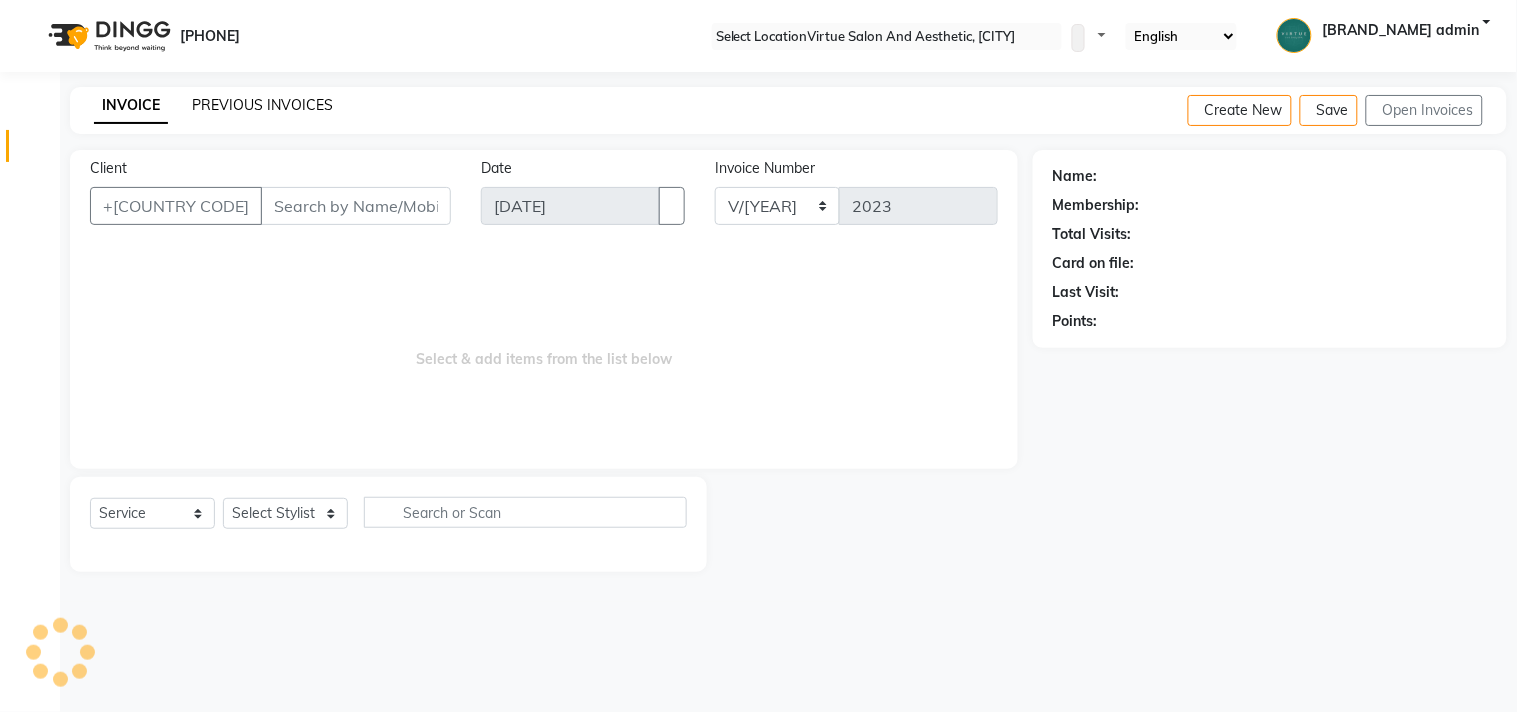 click on "PREVIOUS INVOICES" at bounding box center [262, 105] 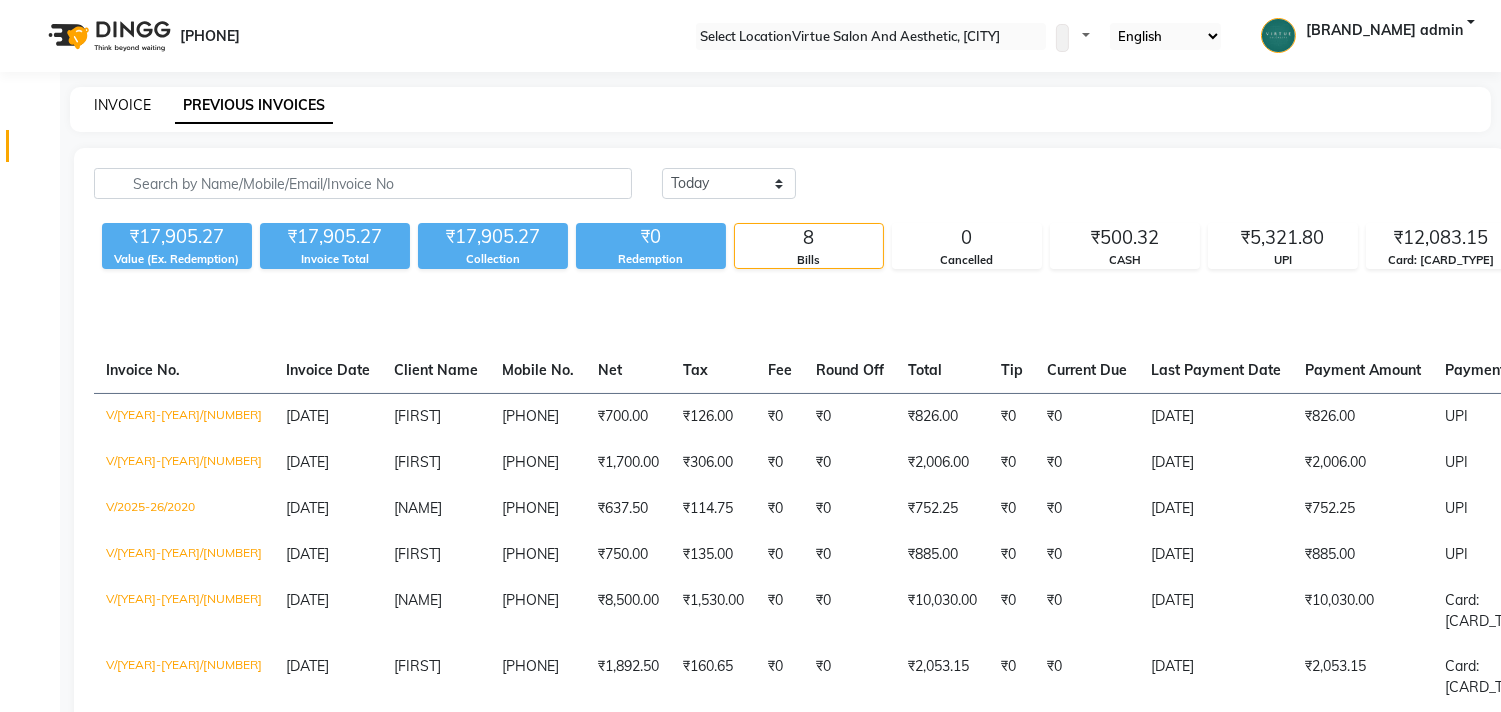 click on "INVOICE" at bounding box center (122, 105) 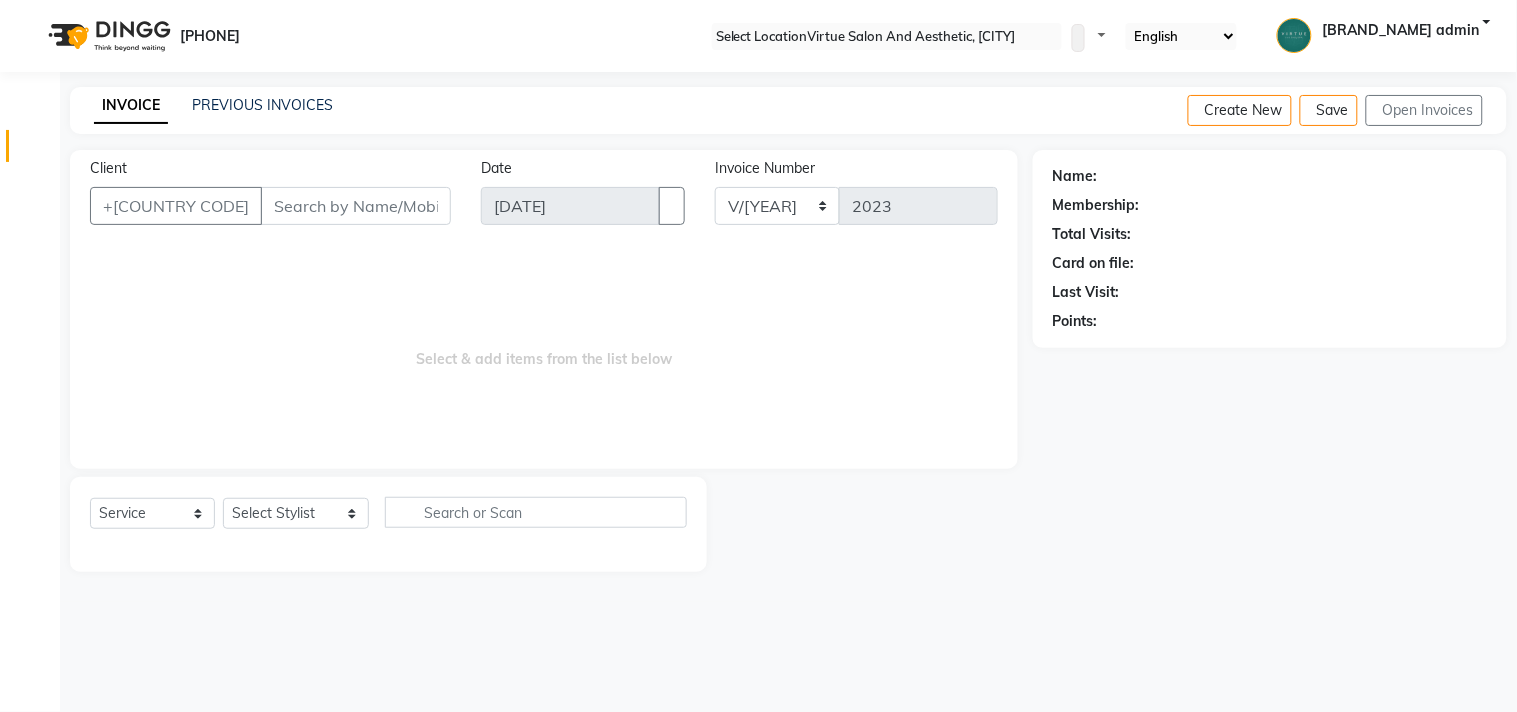 click on "08047224946 Select Location × Virtue Salon And Aesthetic, Anna Nagar WhatsApp Status ✕ Status: Disconnected Most Recent Message: 28-06-2025 08:38 PM Recent Service Activity: 28-06-2025 09:06 PM 08047224946 Whatsapp Settings Default Panel My Panel English ENGLISH Español العربية मराठी हिंदी ગુજરાતી தமிழ் 中文 Notifications nothing to show Virtue admin Manage Profile Change Password Sign out Version:3.14.0 ☀ Virtue Salon And Aesthetic, Anna Nagar Calendar Invoice Clients Marketing Inventory Staff Reports Settings Completed InProgress Upcoming Dropped Tentative Check-In Confirm Bookings Generate Report Segments Page Builder INVOICE PREVIOUS INVOICES Create New Save Open Invoices Client +91 Date 01-07-2025 Invoice Number V/2025 V/2025-26 2023 Select & add items from the list below Select Service Product Membership Package Voucher Prepaid Gift Card Select Stylist Admin ANUSHA Apsu Auditor Ambattur Balaji DIVYA" at bounding box center [758, 356] 